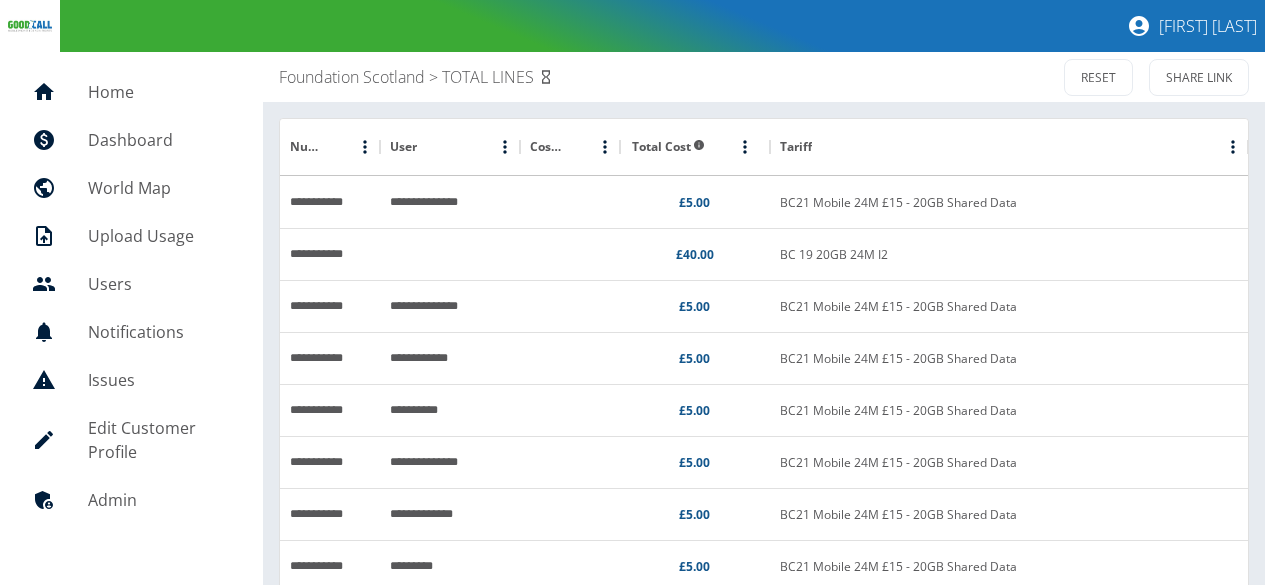 scroll, scrollTop: 600, scrollLeft: 0, axis: vertical 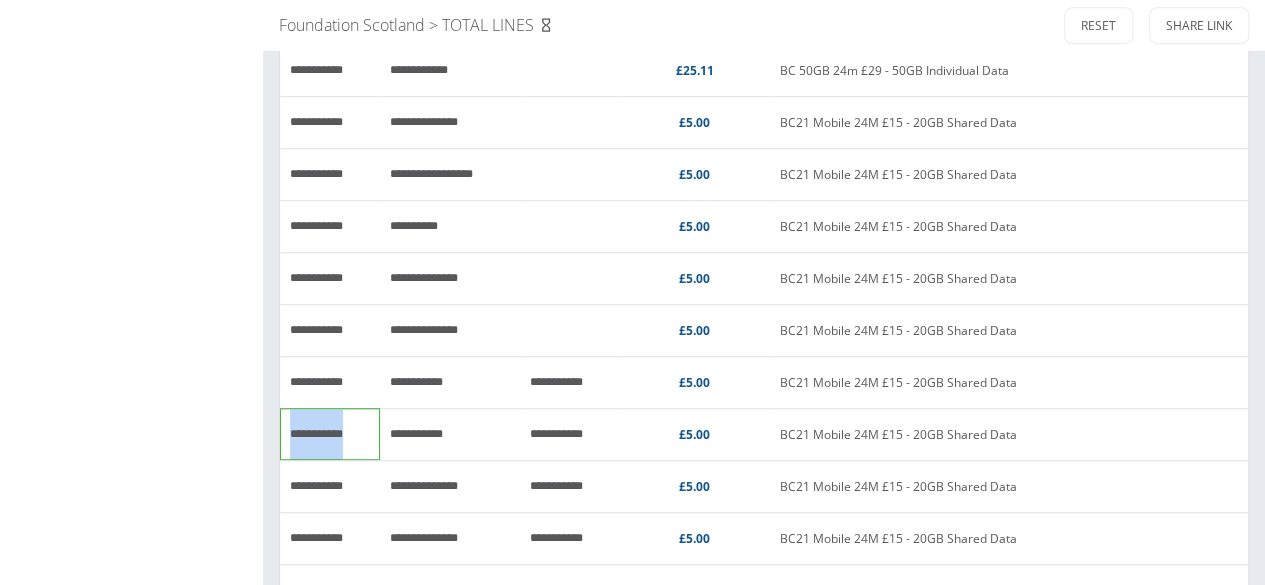 drag, startPoint x: 368, startPoint y: 431, endPoint x: 290, endPoint y: 443, distance: 78.91768 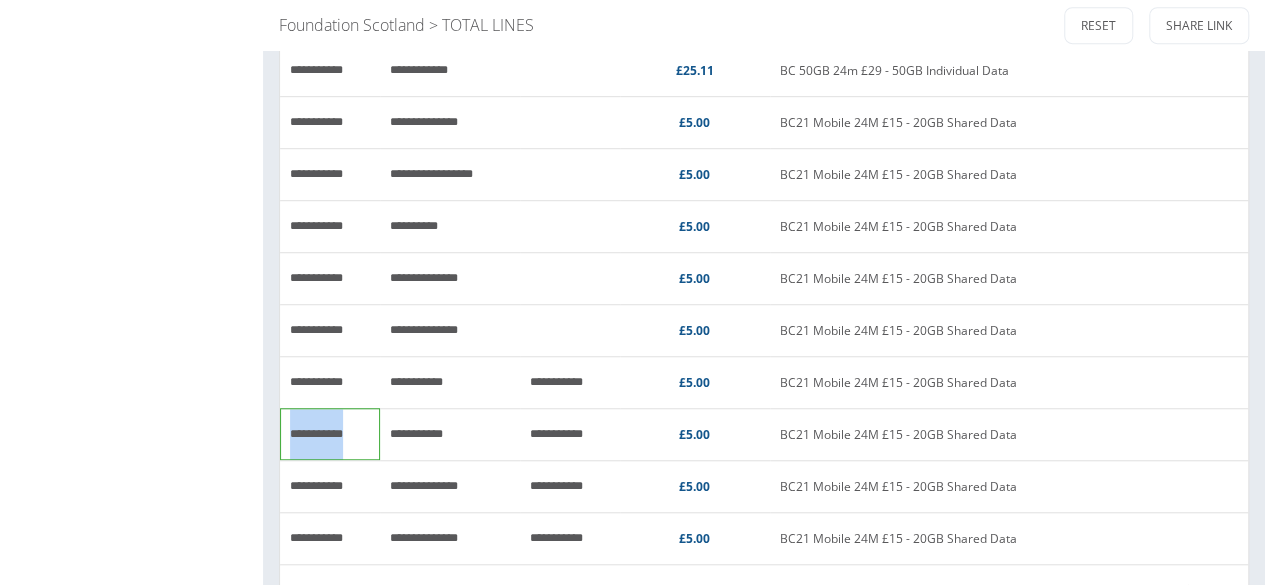 copy on "**********" 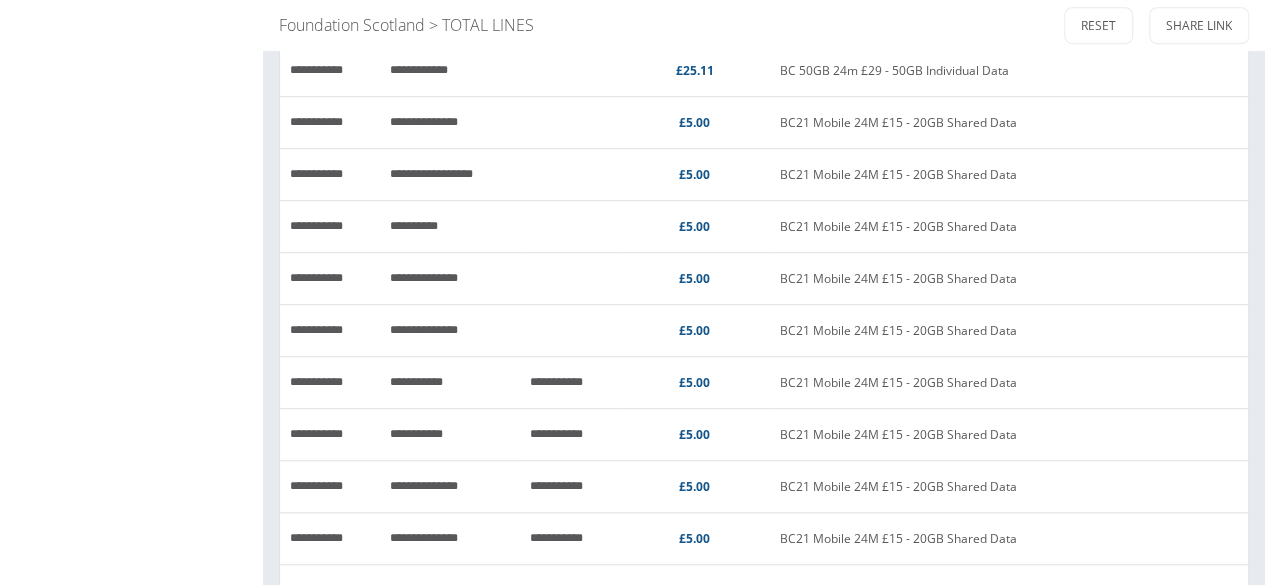 click on "Home Dashboard World Map Upload Usage Users Notifications Issues Edit Customer Profile Admin" at bounding box center [131, 43] 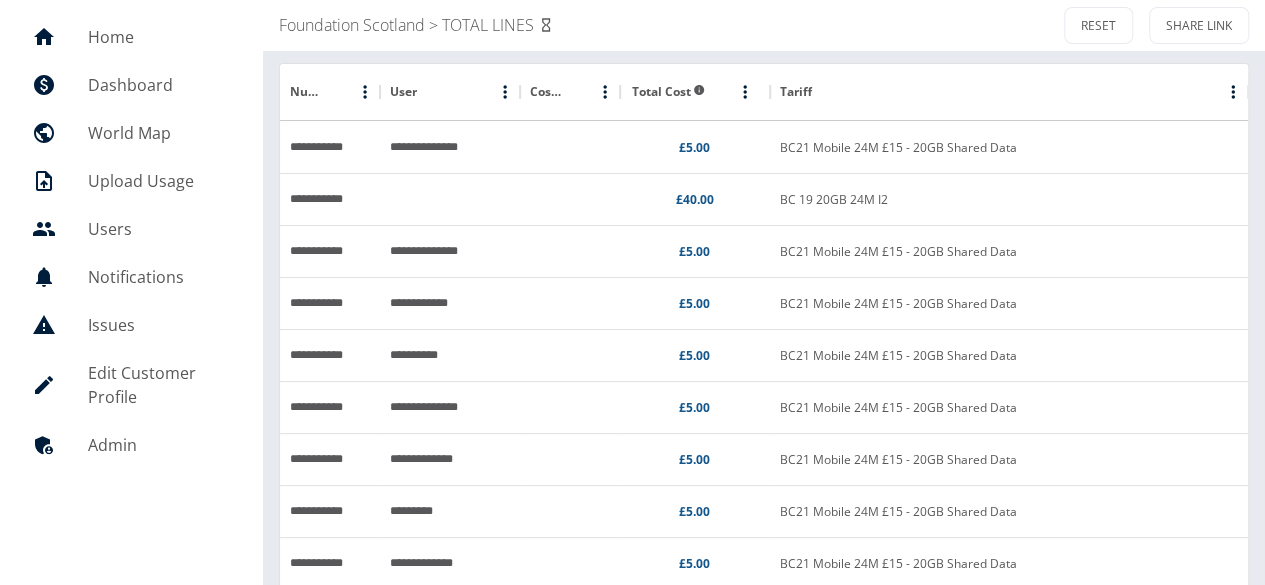 scroll, scrollTop: 0, scrollLeft: 0, axis: both 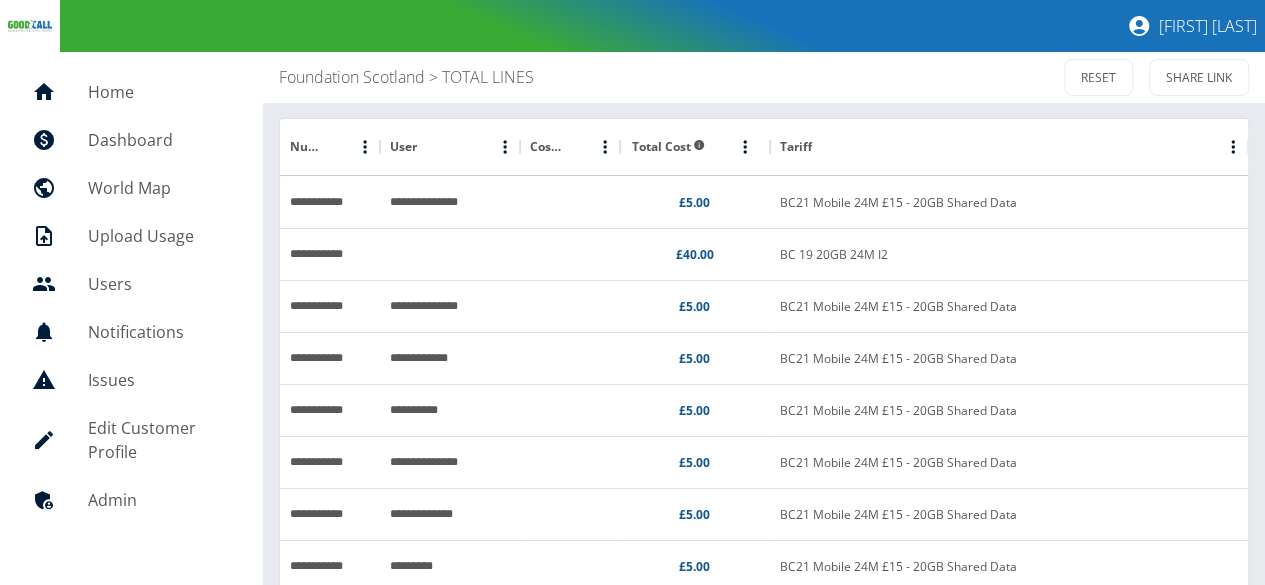 click on "Foundation Scotland" at bounding box center [352, 77] 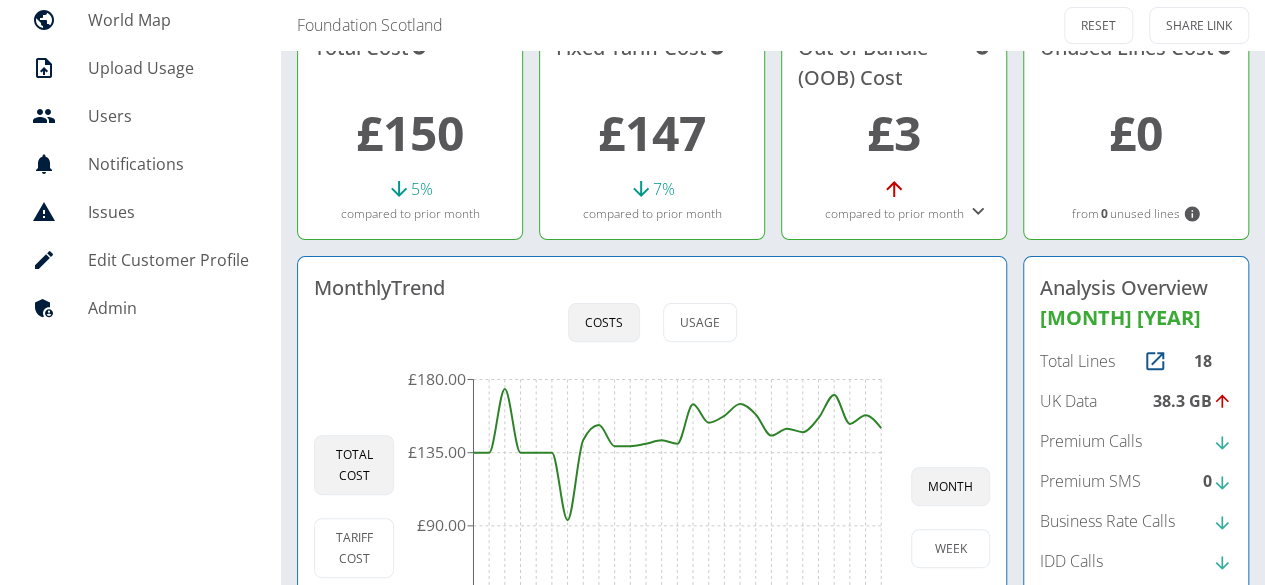 scroll, scrollTop: 200, scrollLeft: 0, axis: vertical 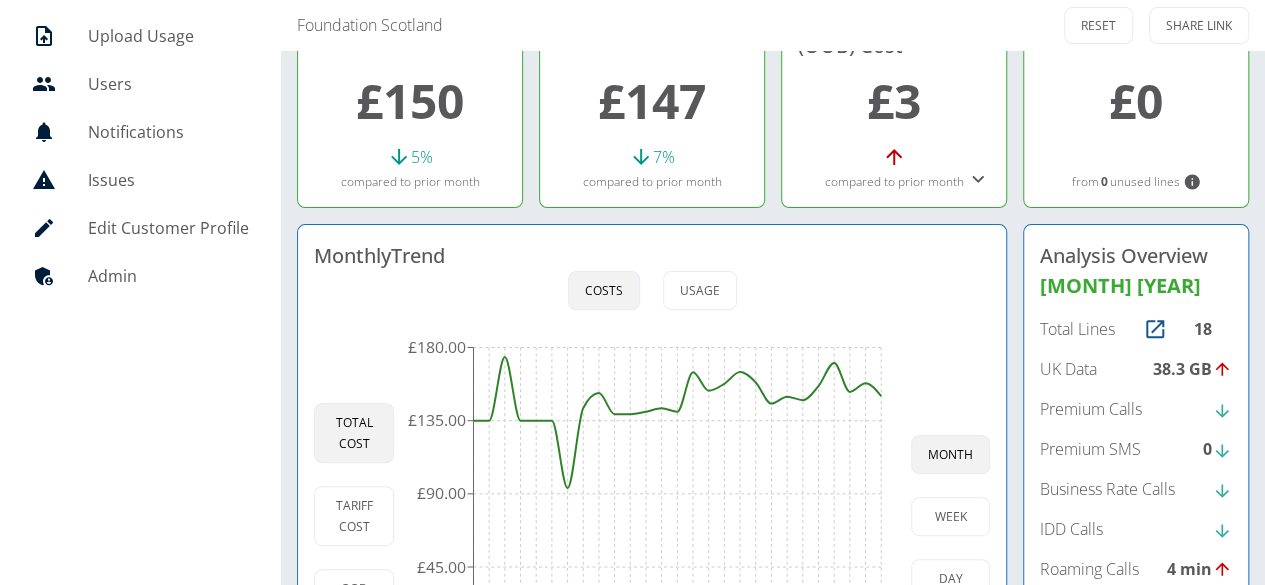 click on "38.3 GB" at bounding box center (1192, 369) 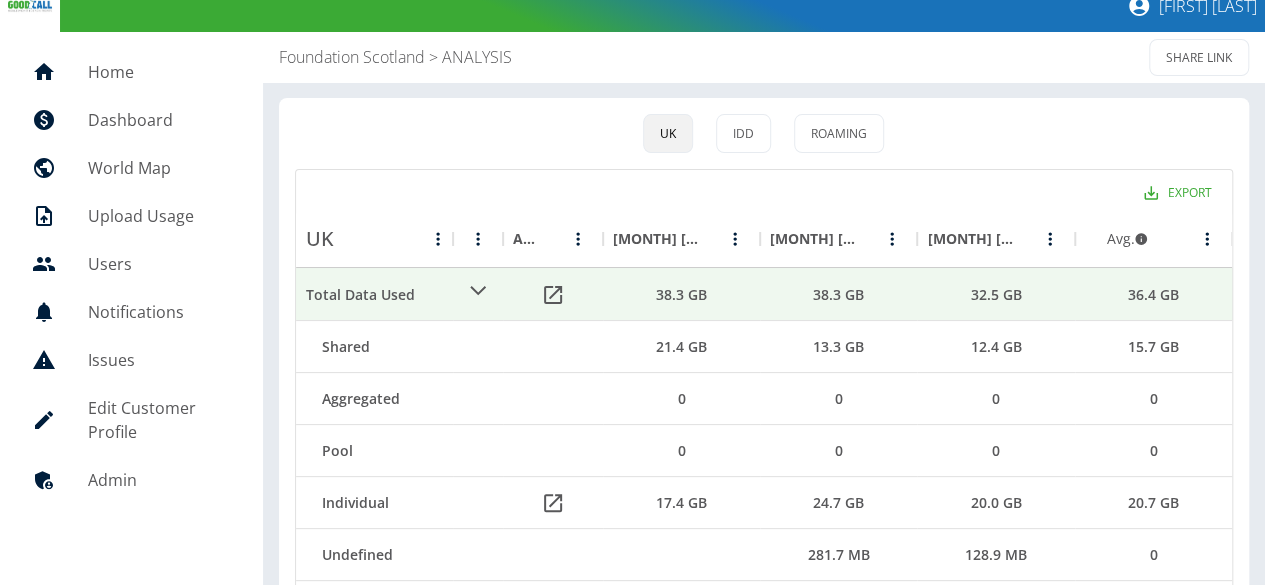 scroll, scrollTop: 0, scrollLeft: 0, axis: both 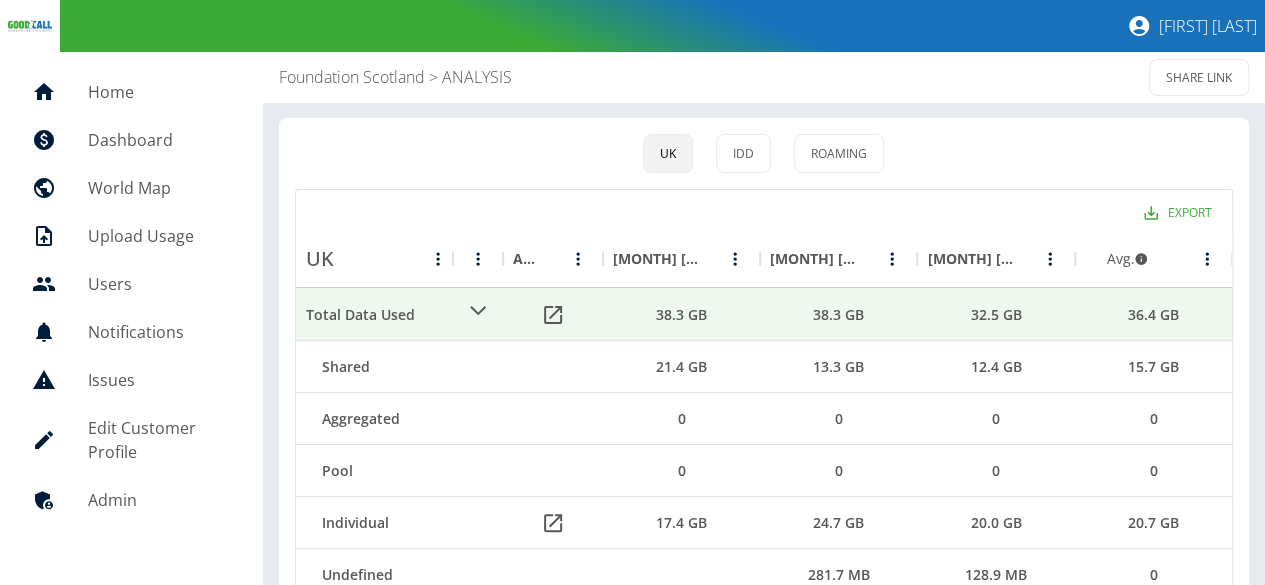 click on "Foundation Scotland" at bounding box center (352, 77) 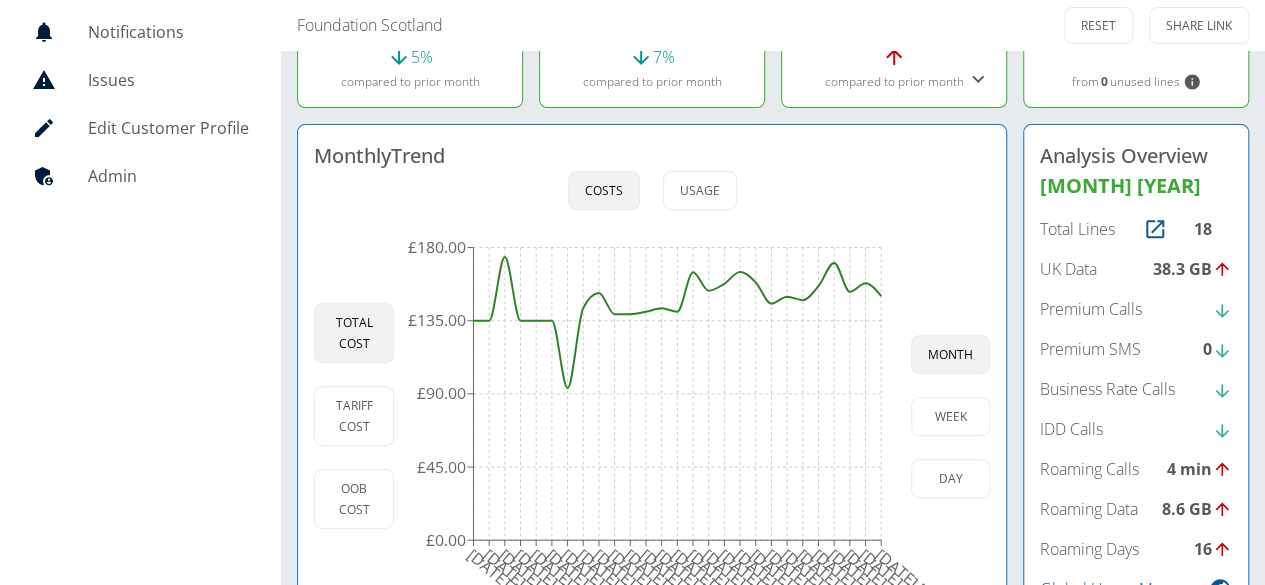 scroll, scrollTop: 400, scrollLeft: 0, axis: vertical 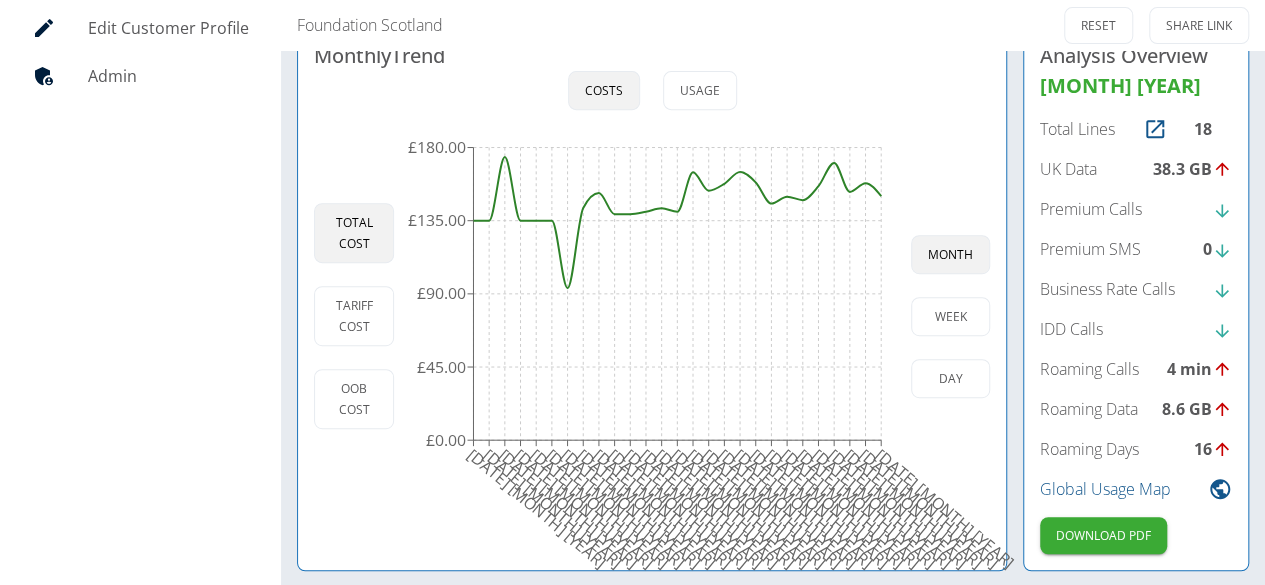 click on "Total Lines" at bounding box center (1077, 129) 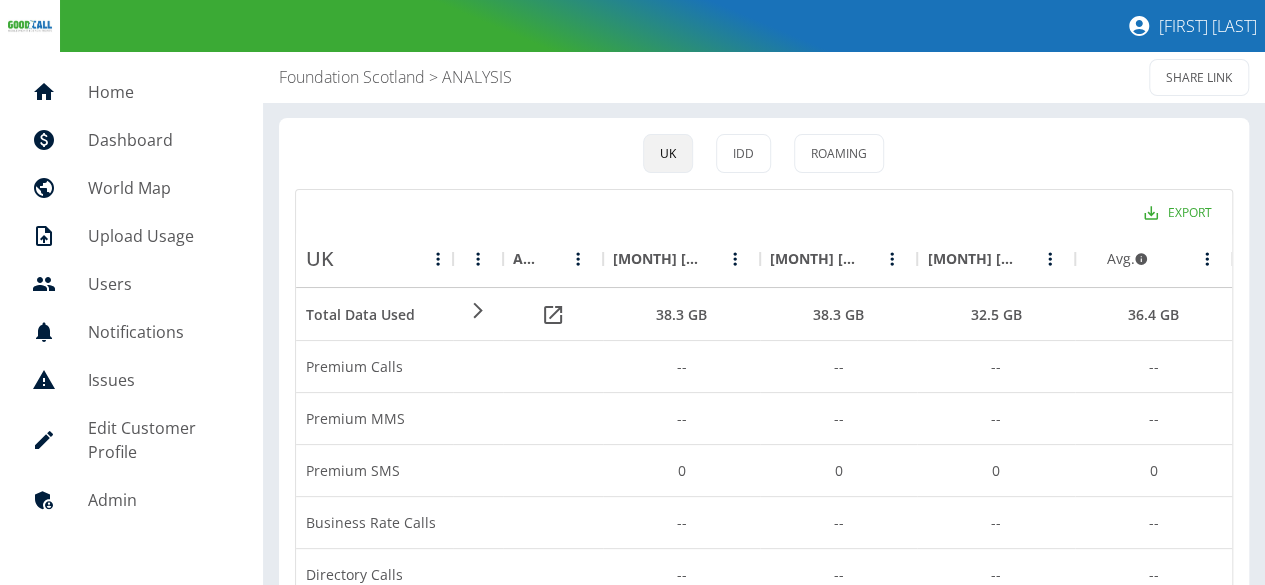 scroll, scrollTop: 0, scrollLeft: 0, axis: both 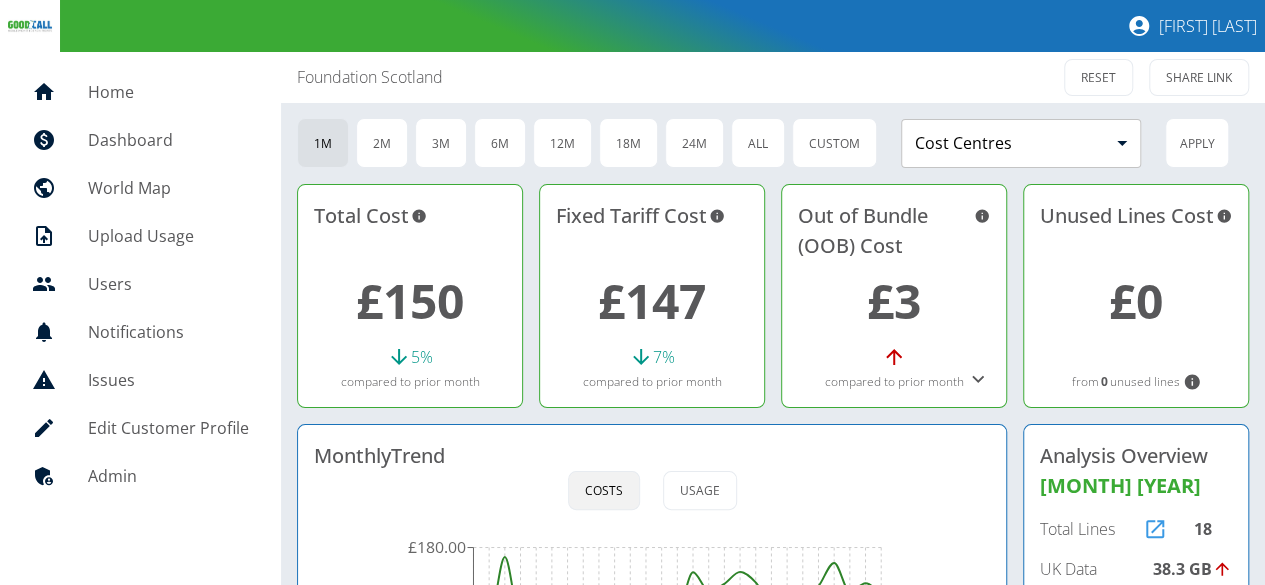 click 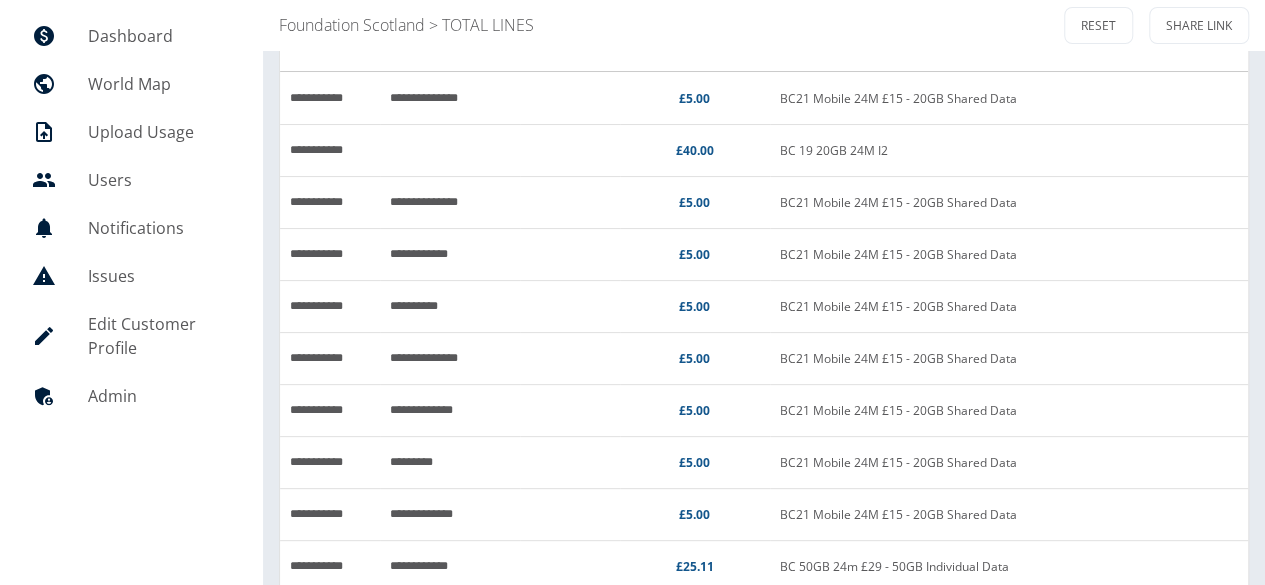 scroll, scrollTop: 0, scrollLeft: 0, axis: both 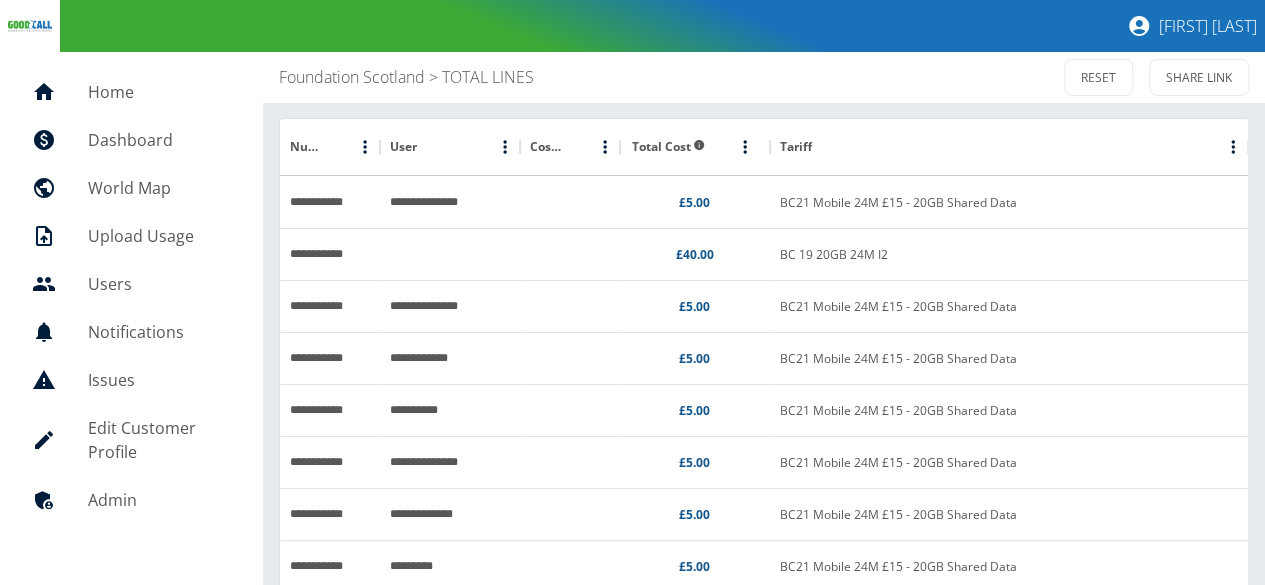 click on "Foundation Scotland" at bounding box center (352, 77) 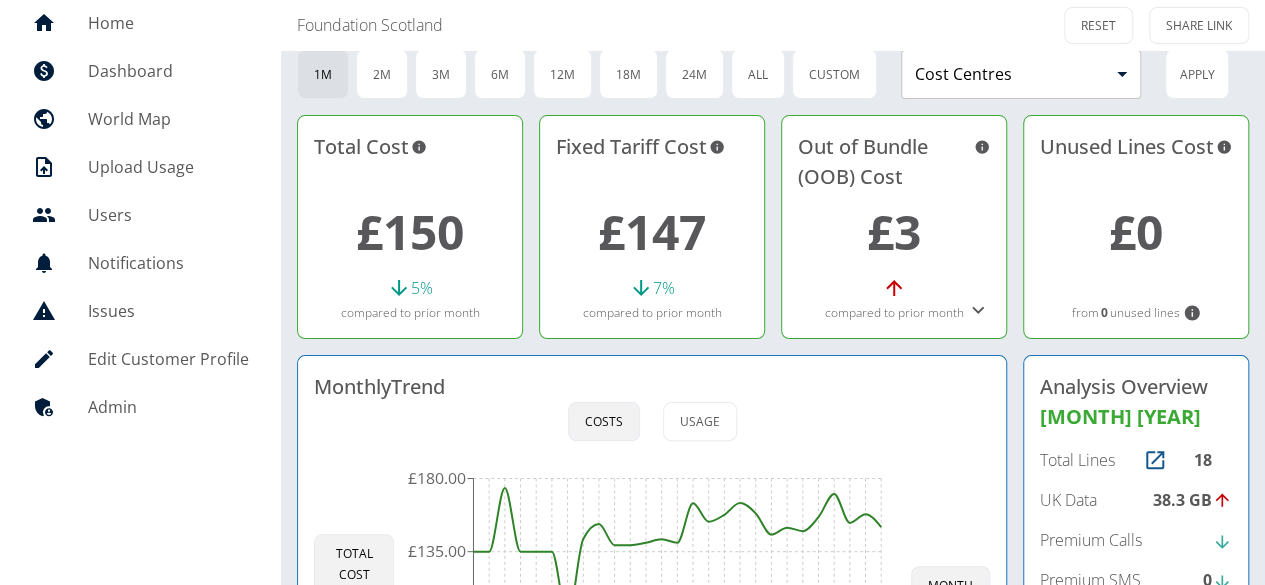 scroll, scrollTop: 100, scrollLeft: 0, axis: vertical 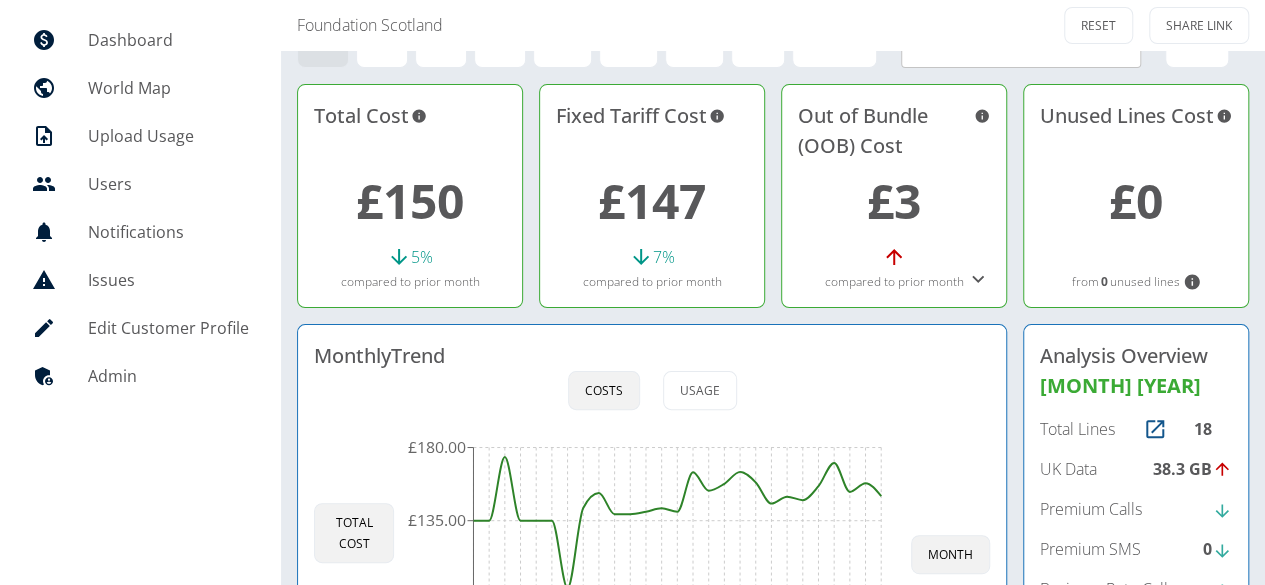click on "38.3 GB" at bounding box center (1192, 469) 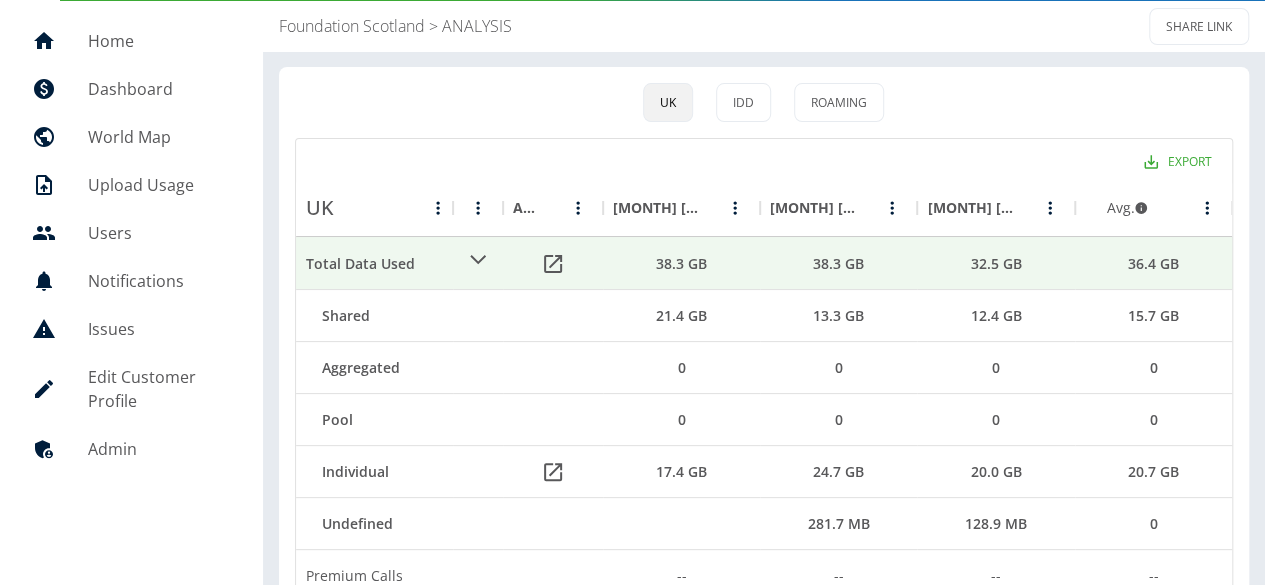 scroll, scrollTop: 0, scrollLeft: 0, axis: both 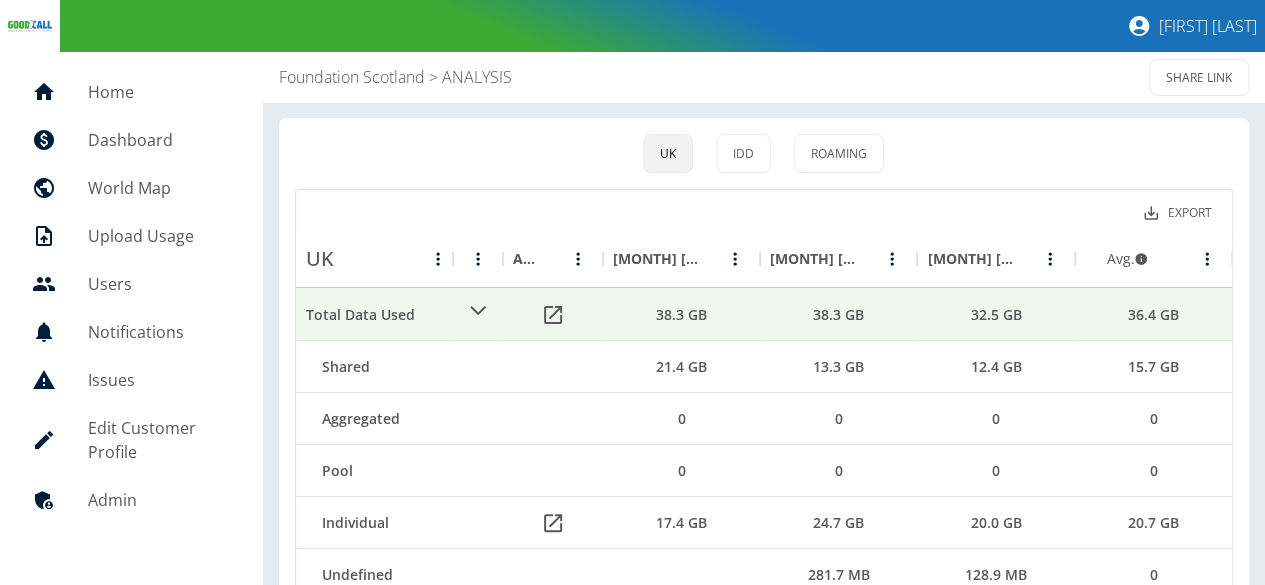 click on "Export" at bounding box center [1178, 212] 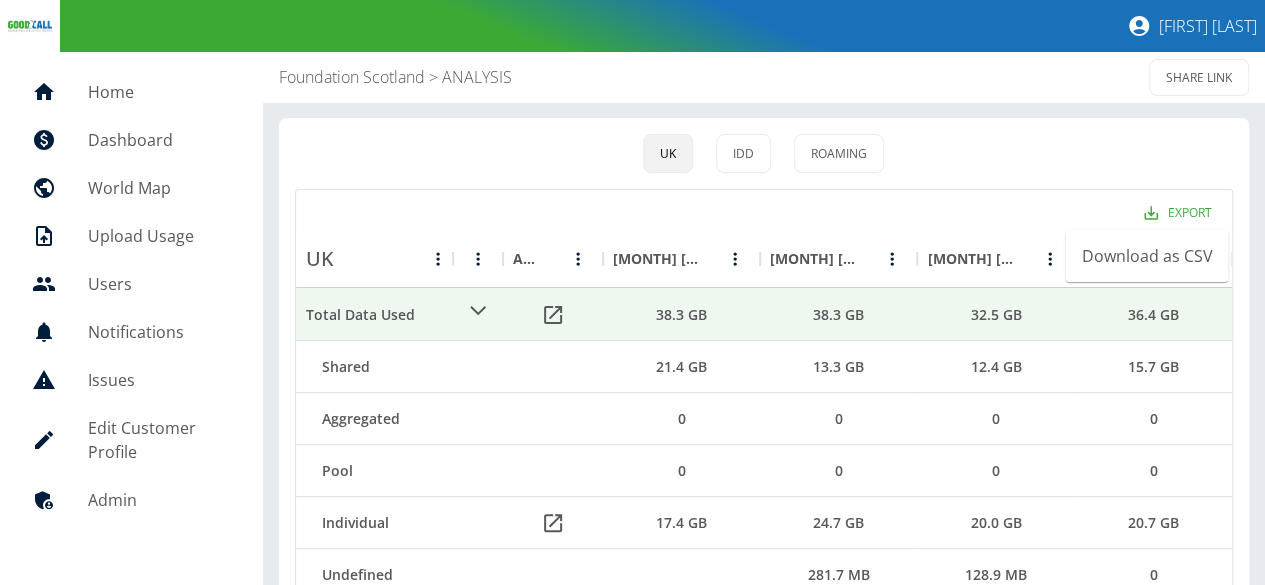 click on "Download as CSV" at bounding box center (1146, 256) 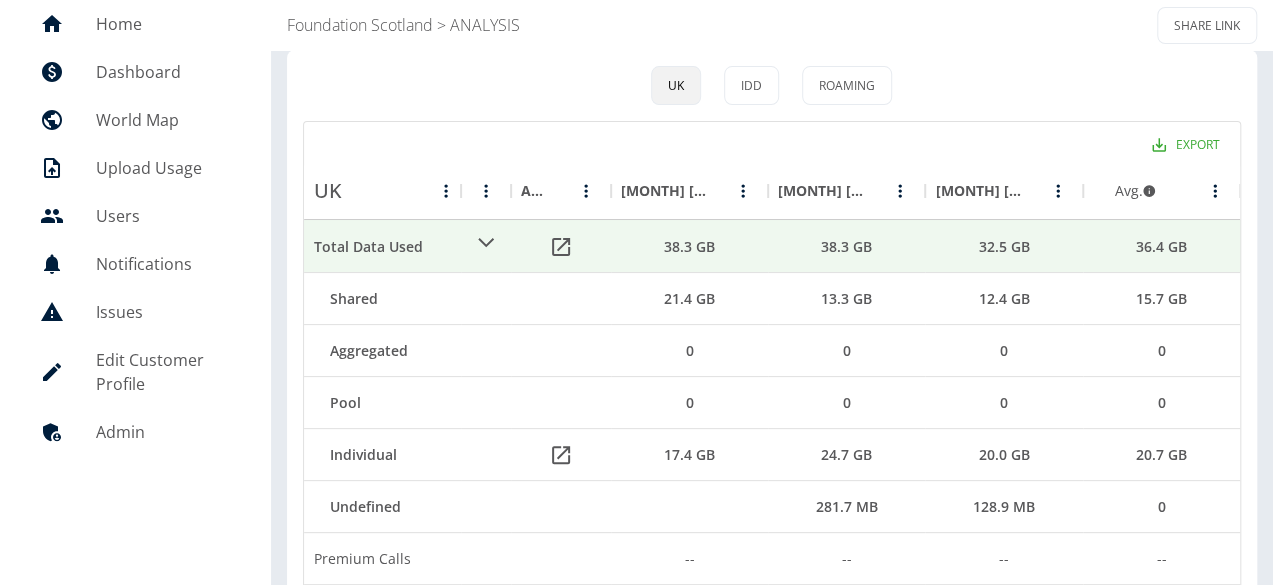 scroll, scrollTop: 100, scrollLeft: 0, axis: vertical 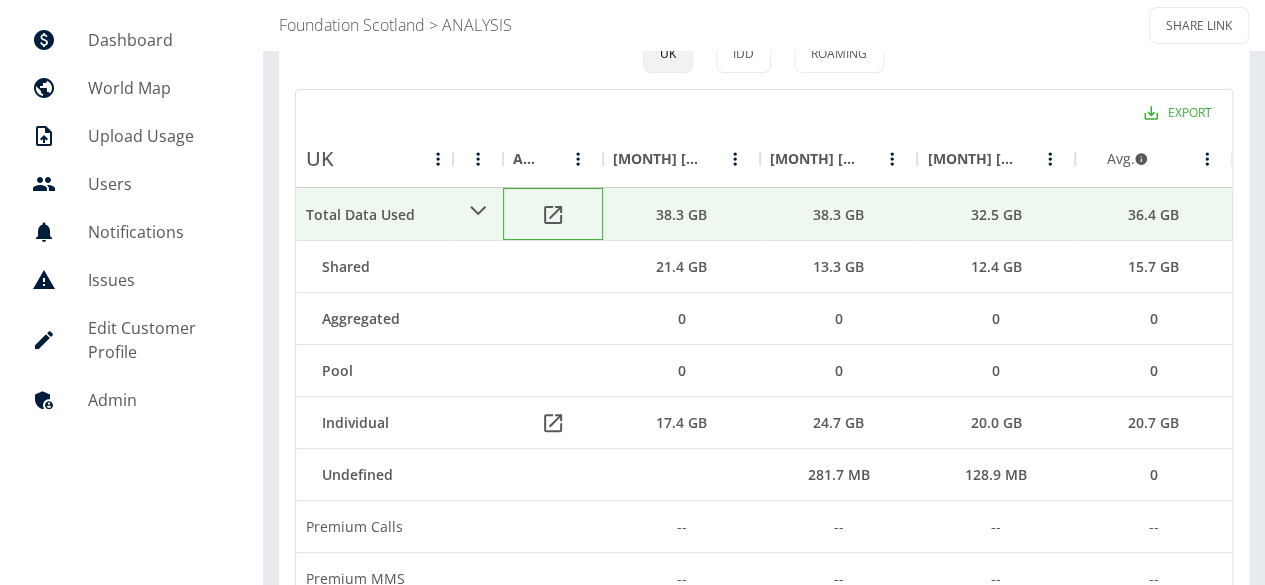 click 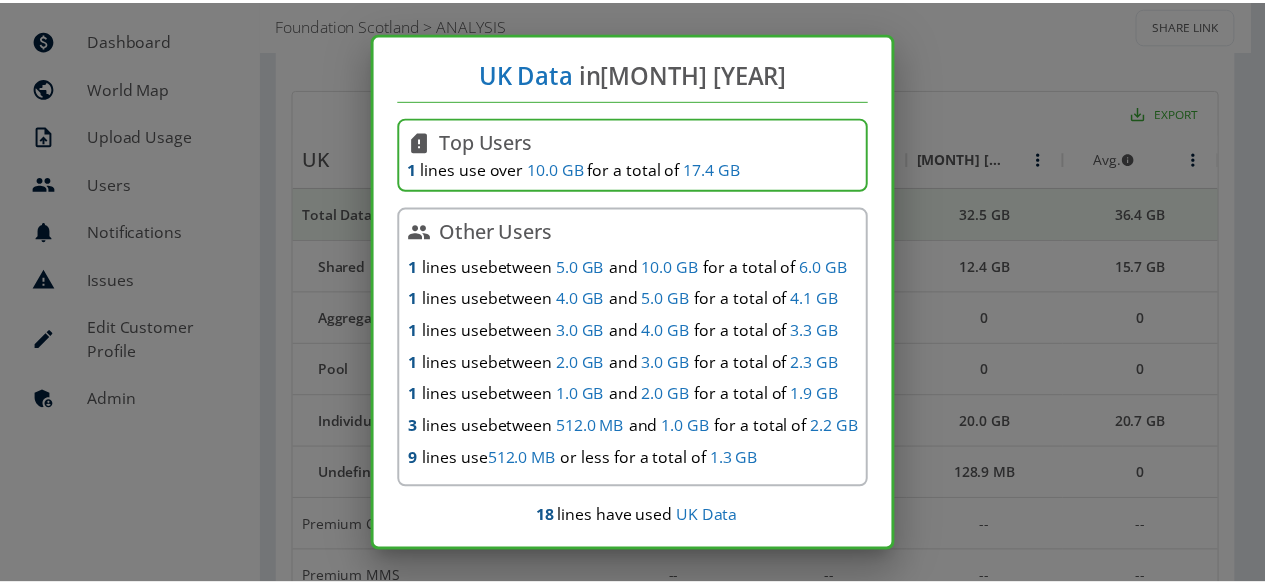 scroll, scrollTop: 12, scrollLeft: 0, axis: vertical 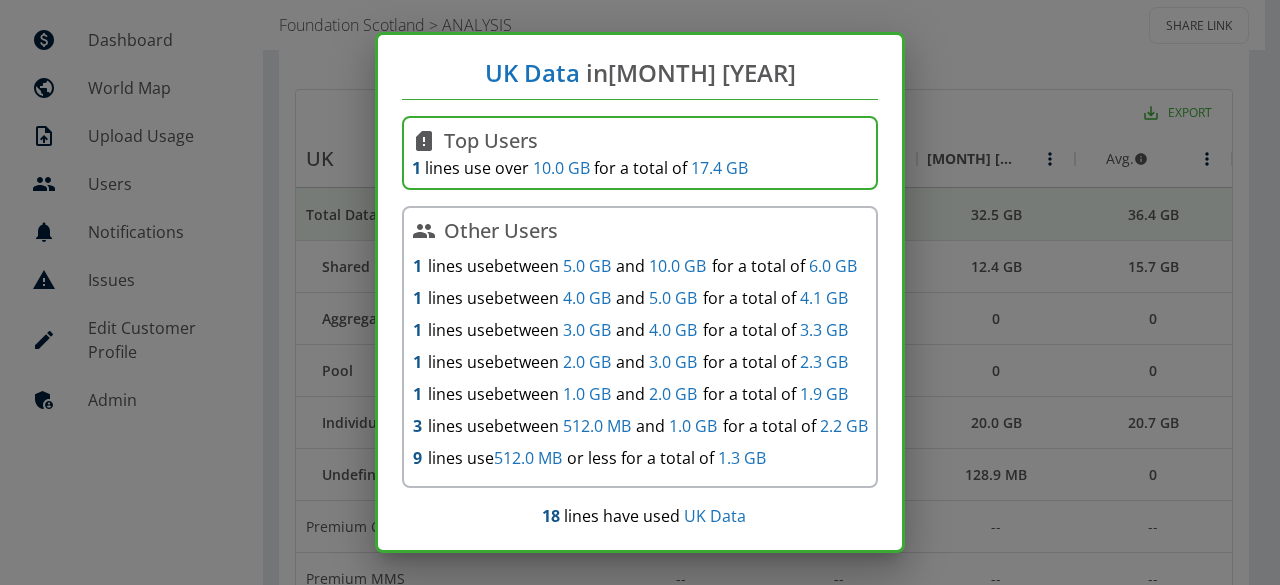 click on "UK Data in [MONTH] [YEAR] Top Users 1 lines use over 10.0 GB for a total of 17.4 GB Other Users 1 lines use between 5.0 GB and 10.0 GB for a total of 6.0 GB 1 lines use between 4.0 GB and 5.0 GB for a total of 4.1 GB 1 lines use between 3.0 GB and 4.0 GB for a total of 3.3 GB 1 lines use between 2.0 GB and 3.0 GB for a total of 2.3 GB 1 lines use between 1.0 GB and 2.0 GB for a total of 1.9 GB 3 lines use between 512.0 MB and 1.0 GB for a total of 2.2 GB 9 lines use 512.0 MB or less for a total of 1.3 GB 18 lines have used UK Data" at bounding box center (640, 292) 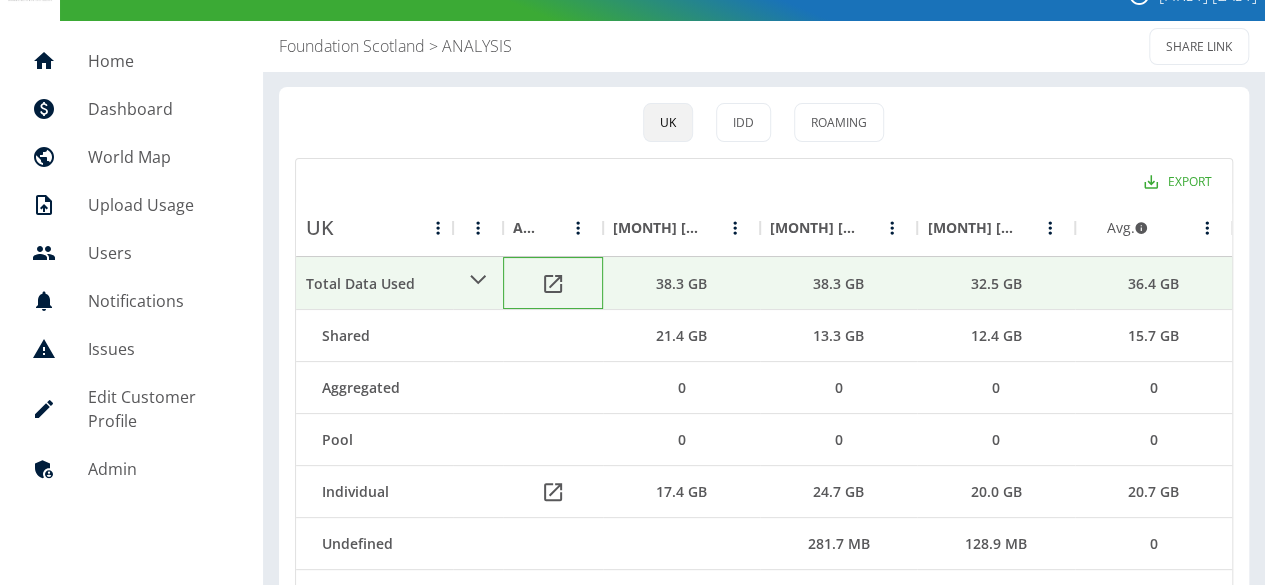 scroll, scrollTop: 0, scrollLeft: 0, axis: both 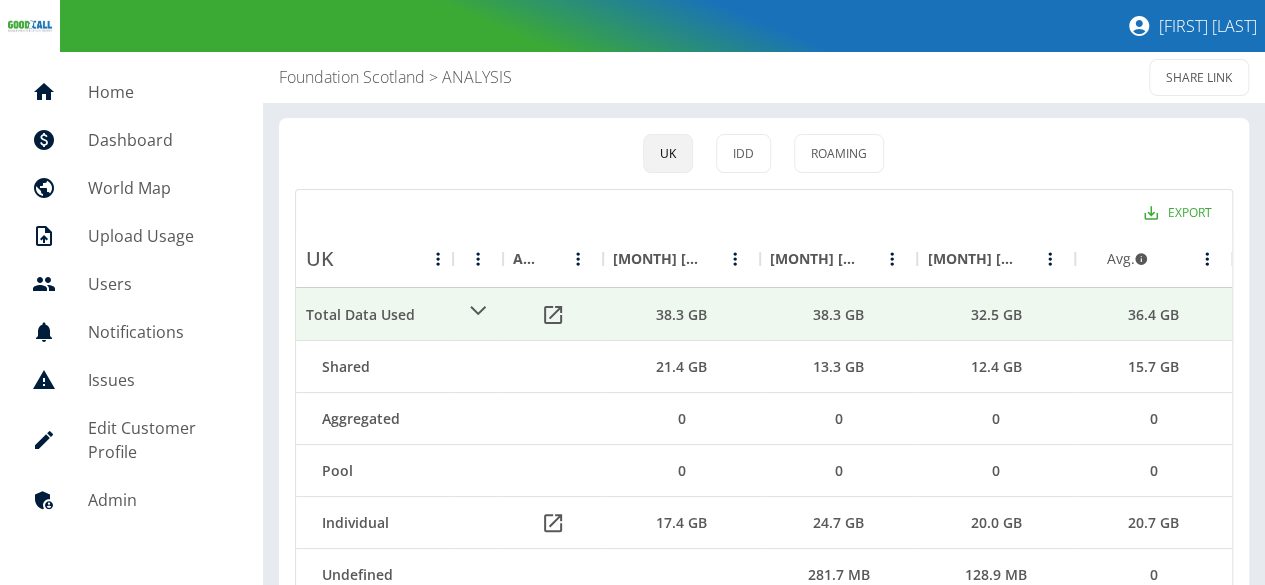 click on "Foundation Scotland" at bounding box center (352, 77) 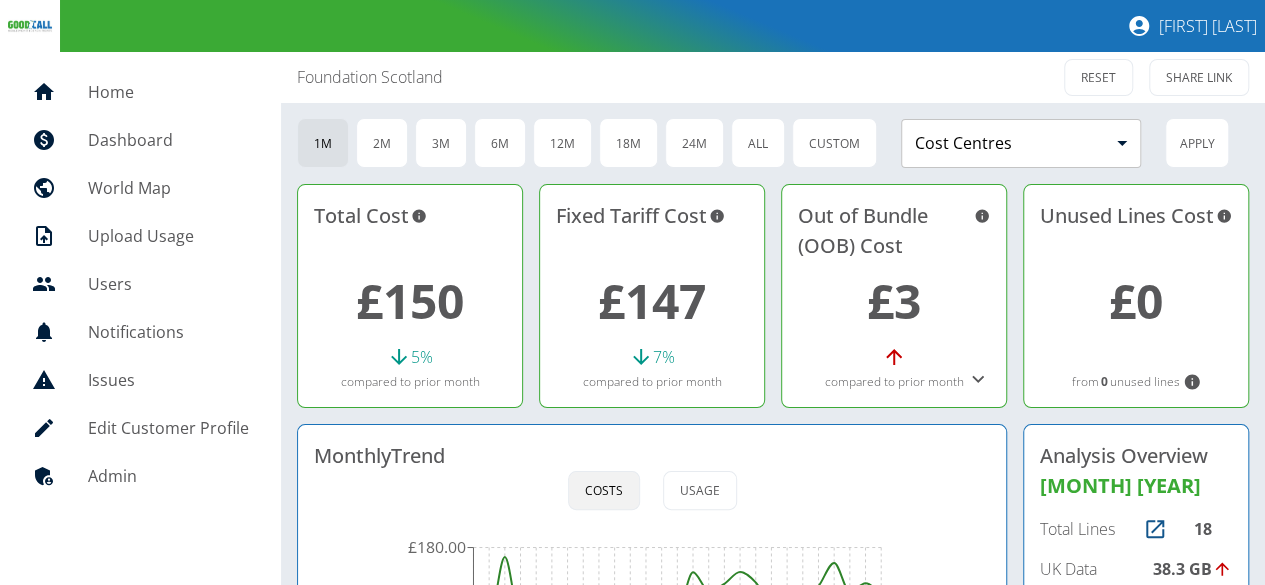 click on "Users" at bounding box center [168, 284] 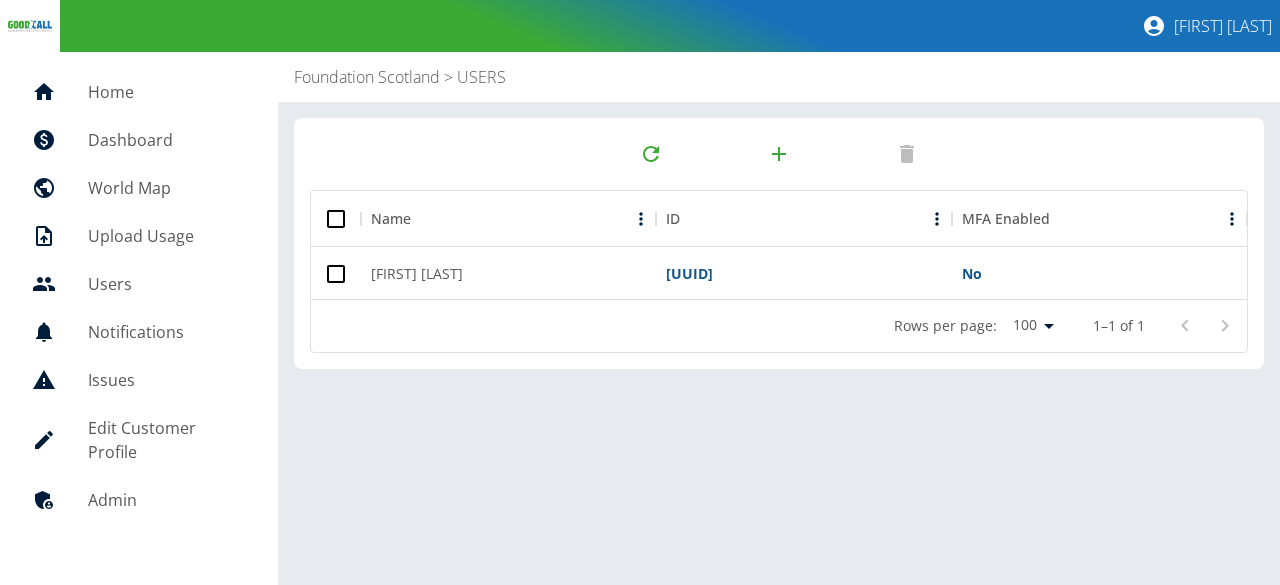 click on "Dashboard" at bounding box center [167, 140] 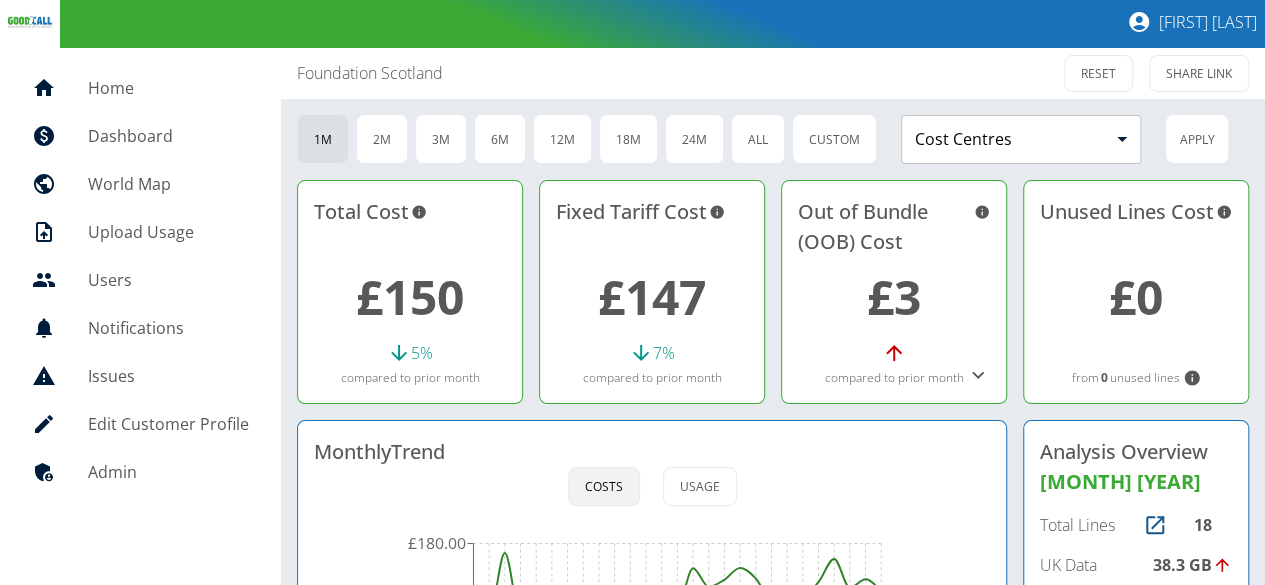 scroll, scrollTop: 0, scrollLeft: 0, axis: both 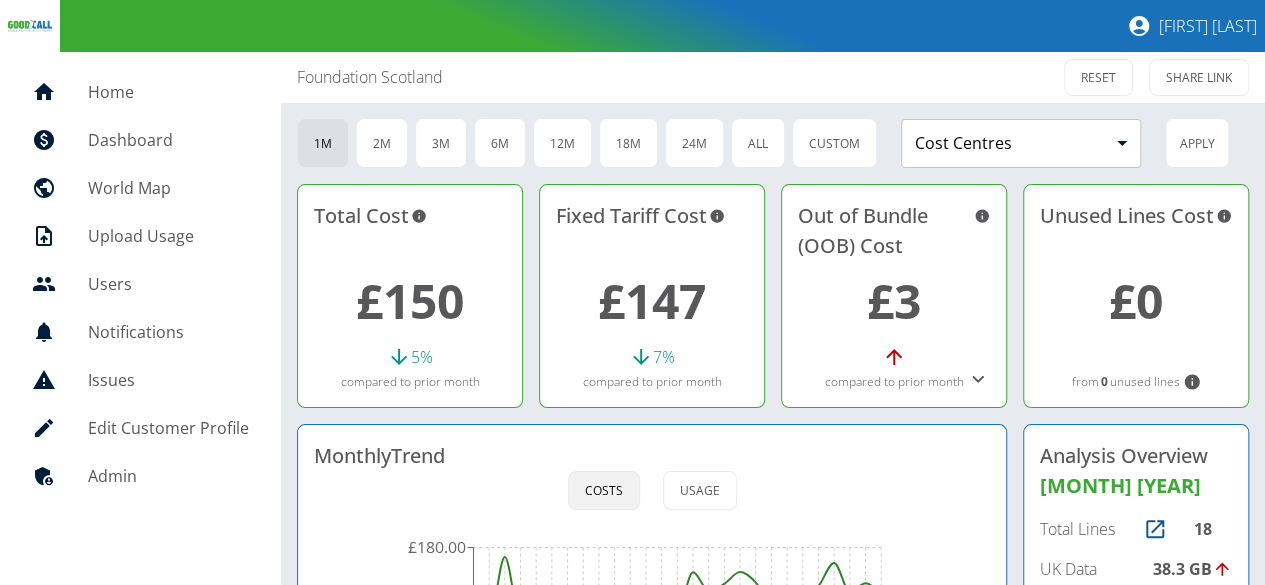 click on "£150" at bounding box center [410, 300] 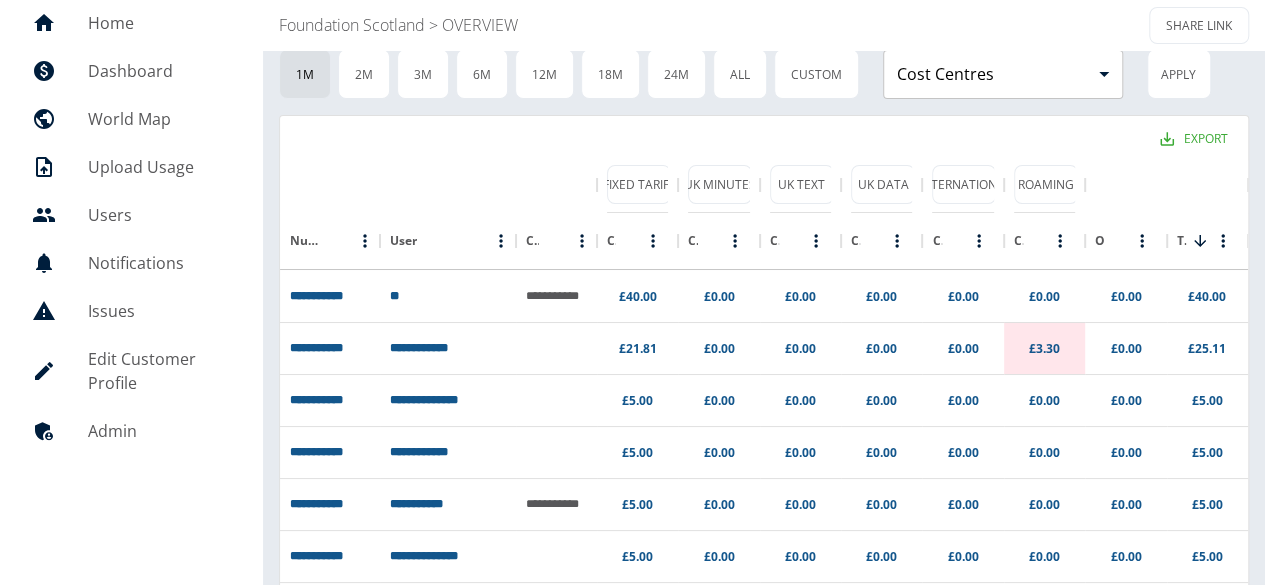 scroll, scrollTop: 100, scrollLeft: 0, axis: vertical 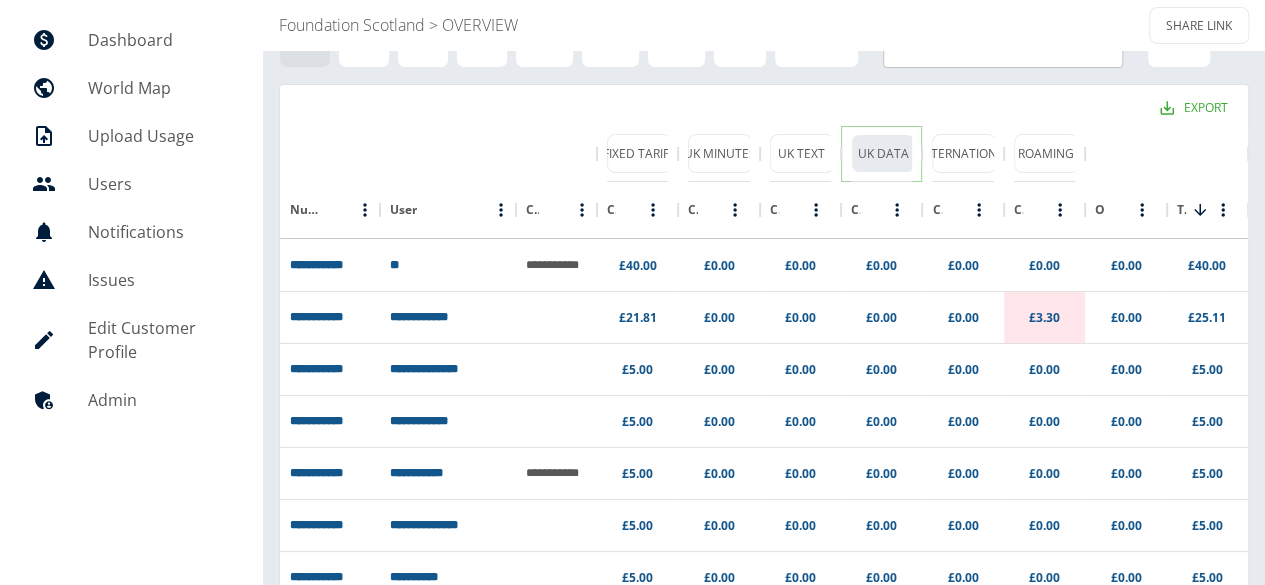 click on "UK Data" at bounding box center [883, 153] 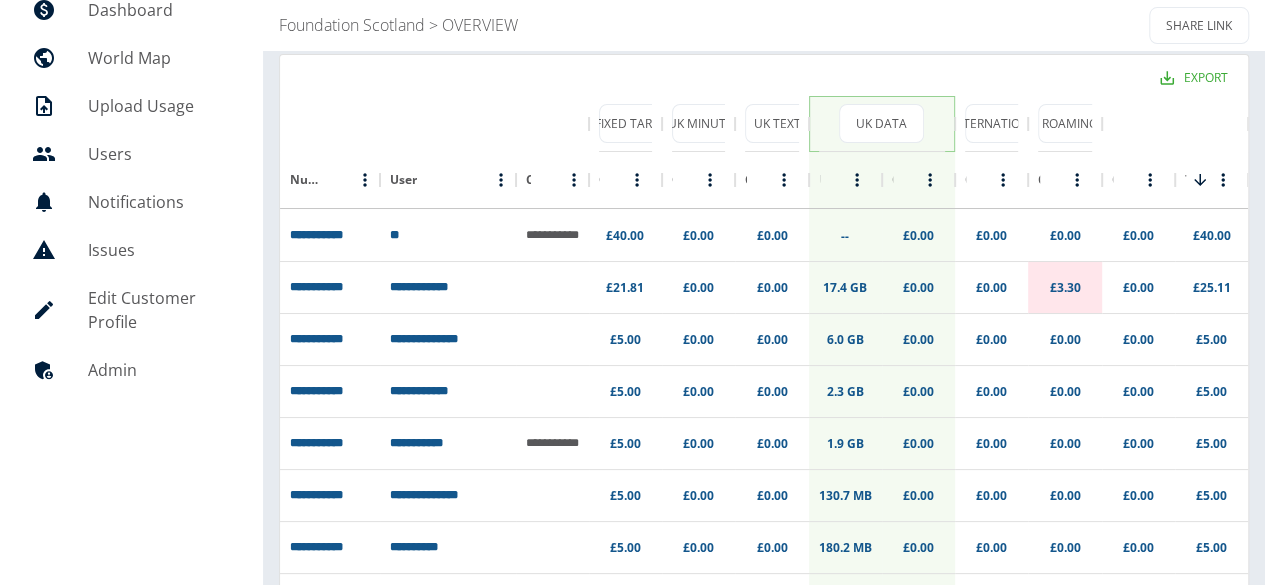scroll, scrollTop: 0, scrollLeft: 0, axis: both 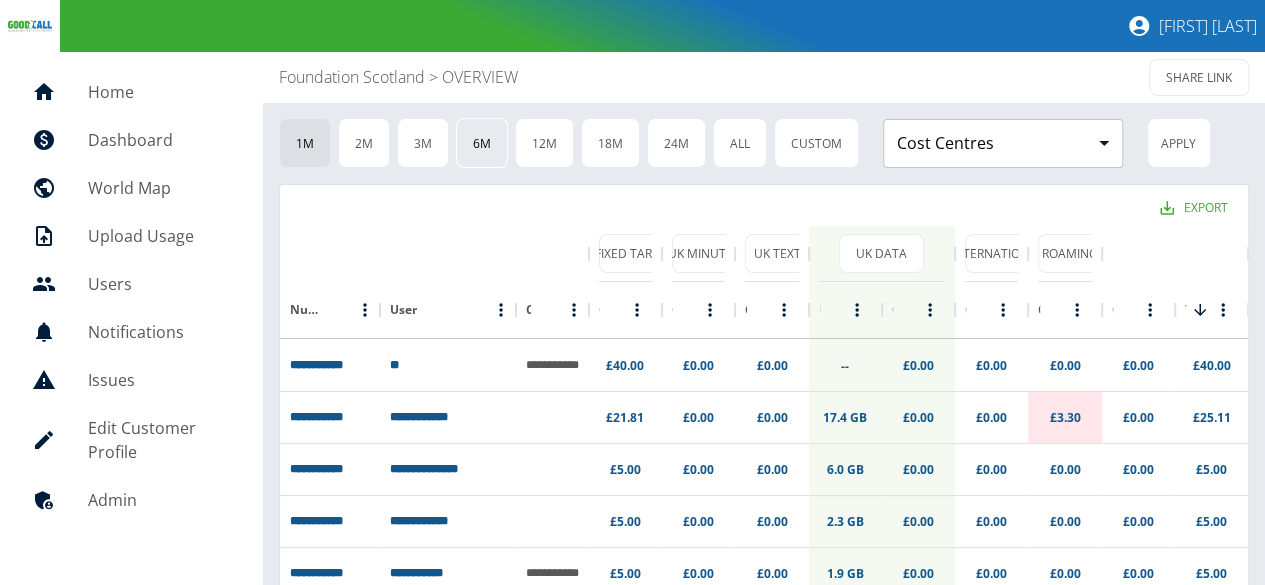 click on "6M" at bounding box center [482, 143] 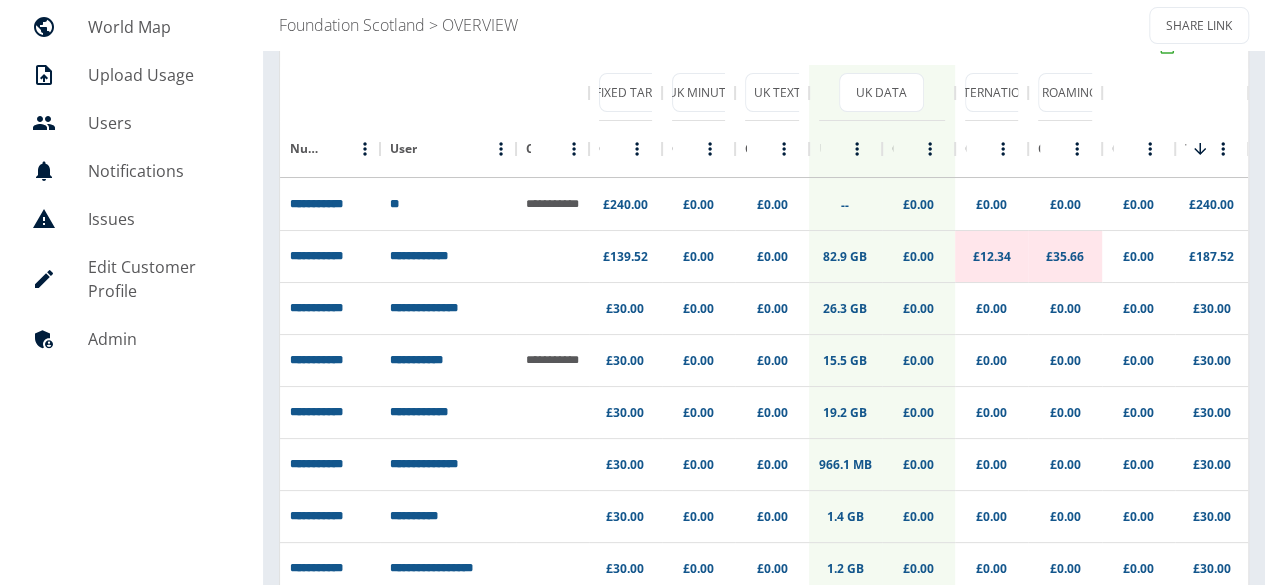 scroll, scrollTop: 0, scrollLeft: 0, axis: both 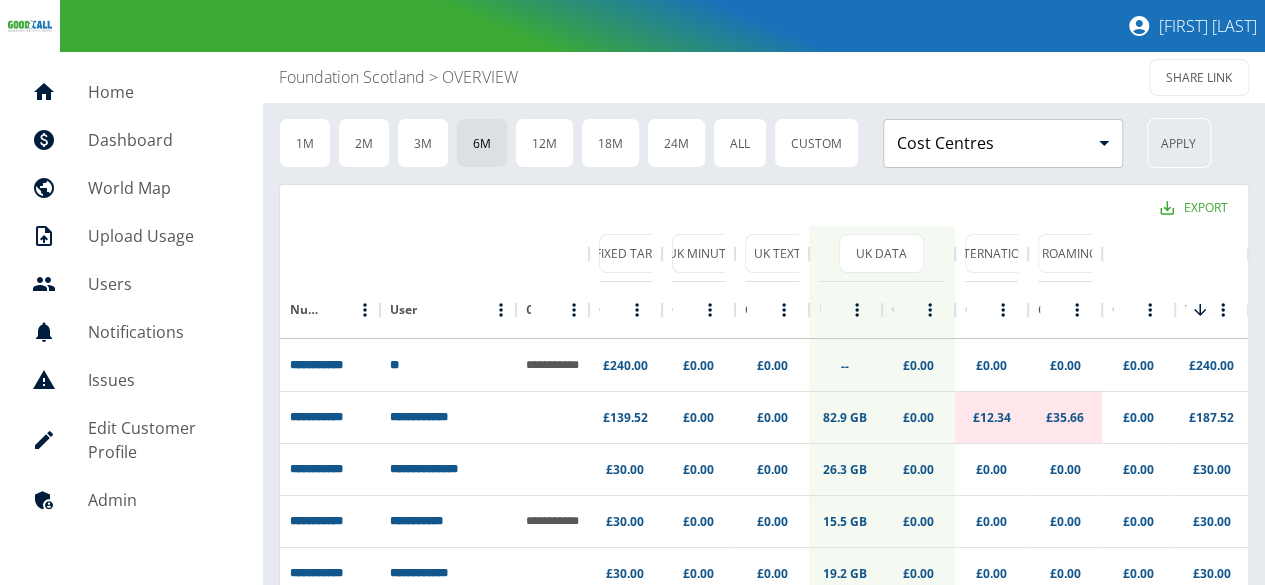 click on "Apply" at bounding box center [1179, 143] 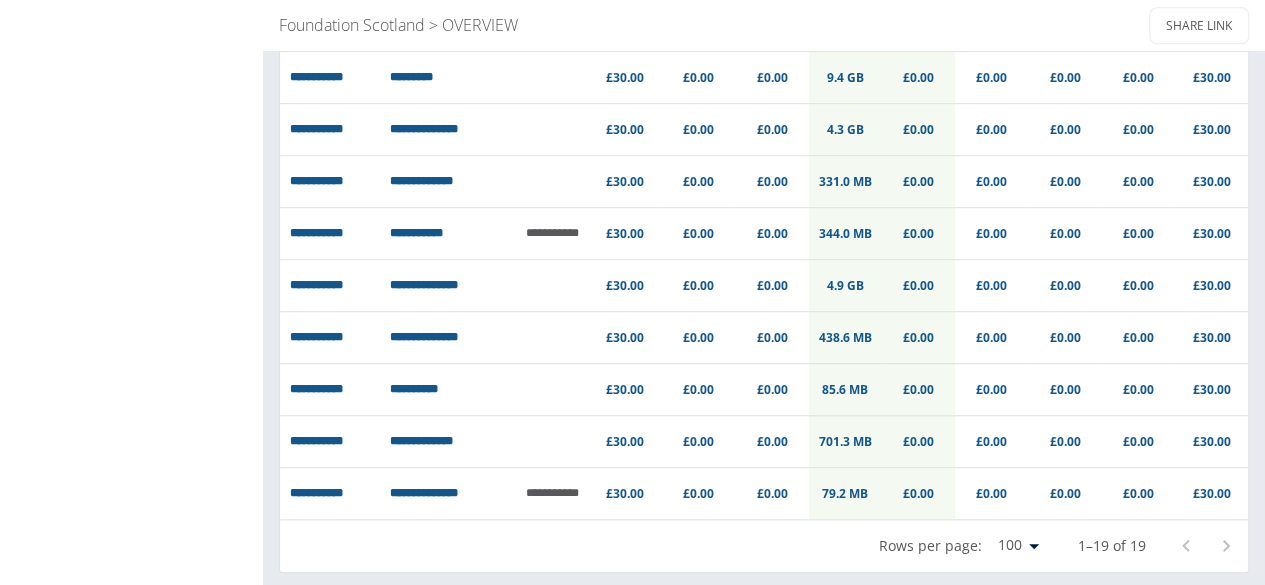 scroll, scrollTop: 810, scrollLeft: 0, axis: vertical 